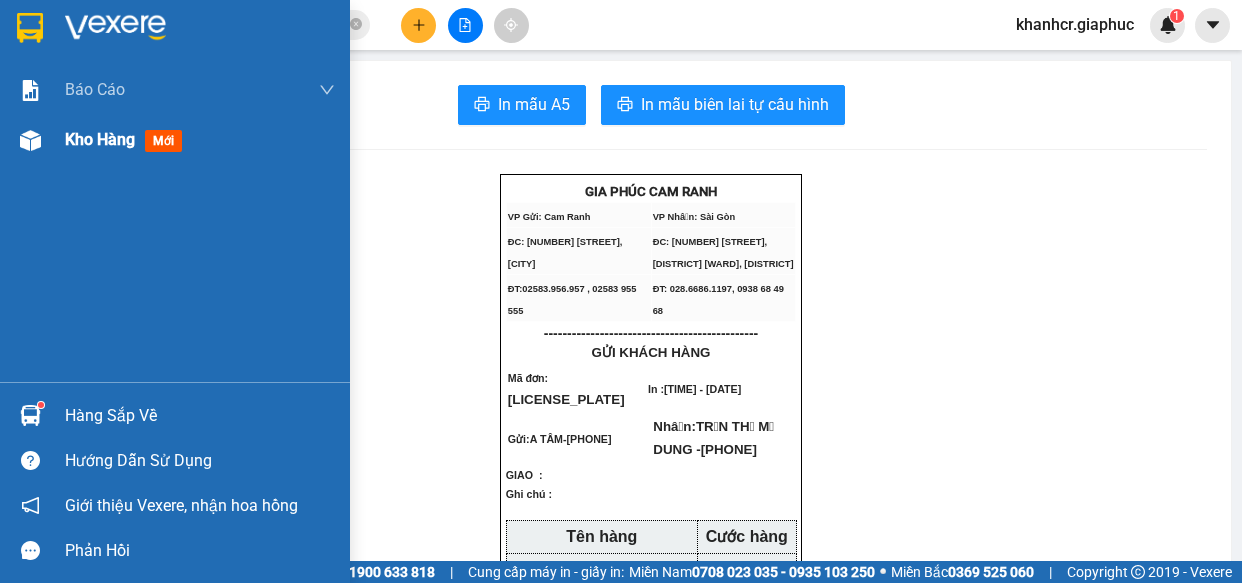 scroll, scrollTop: 0, scrollLeft: 0, axis: both 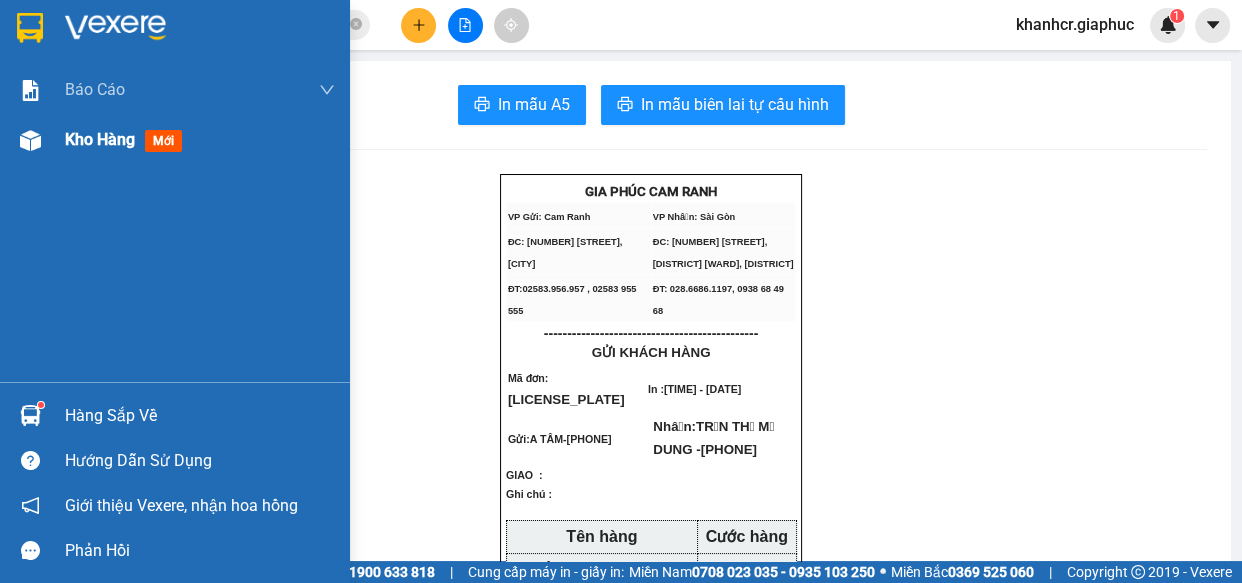 click at bounding box center (30, 140) 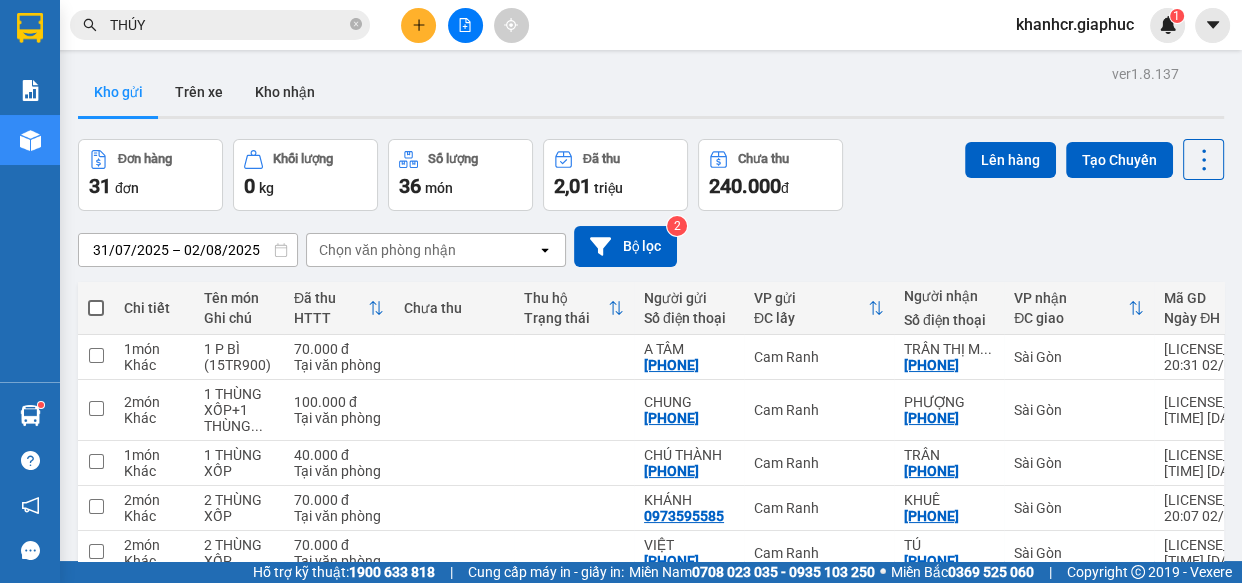 click at bounding box center (96, 308) 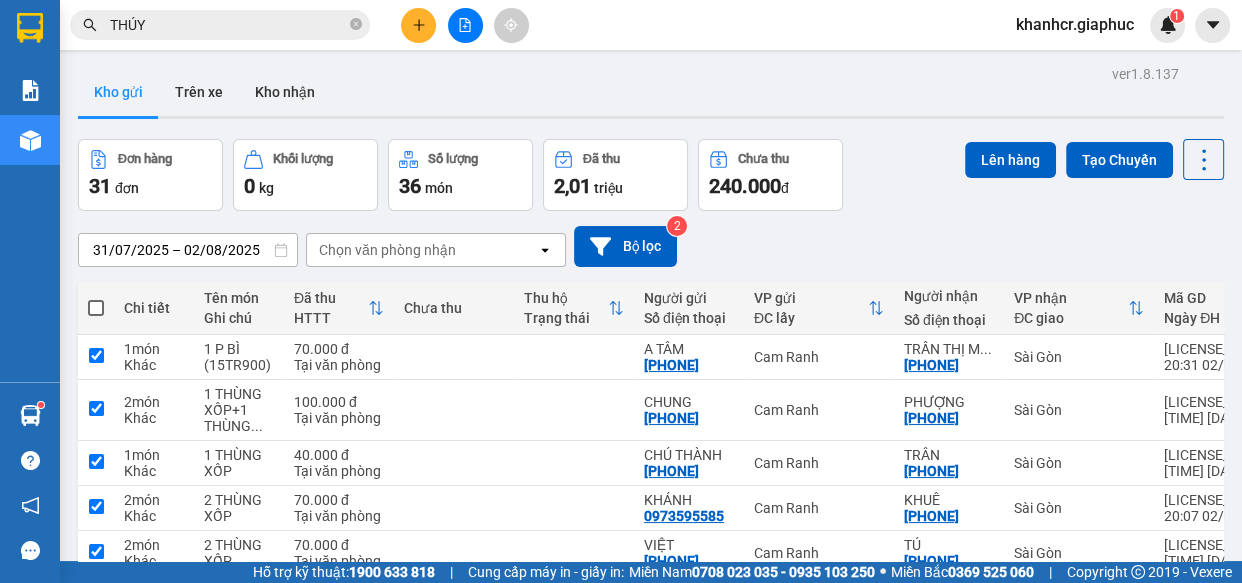 checkbox on "true" 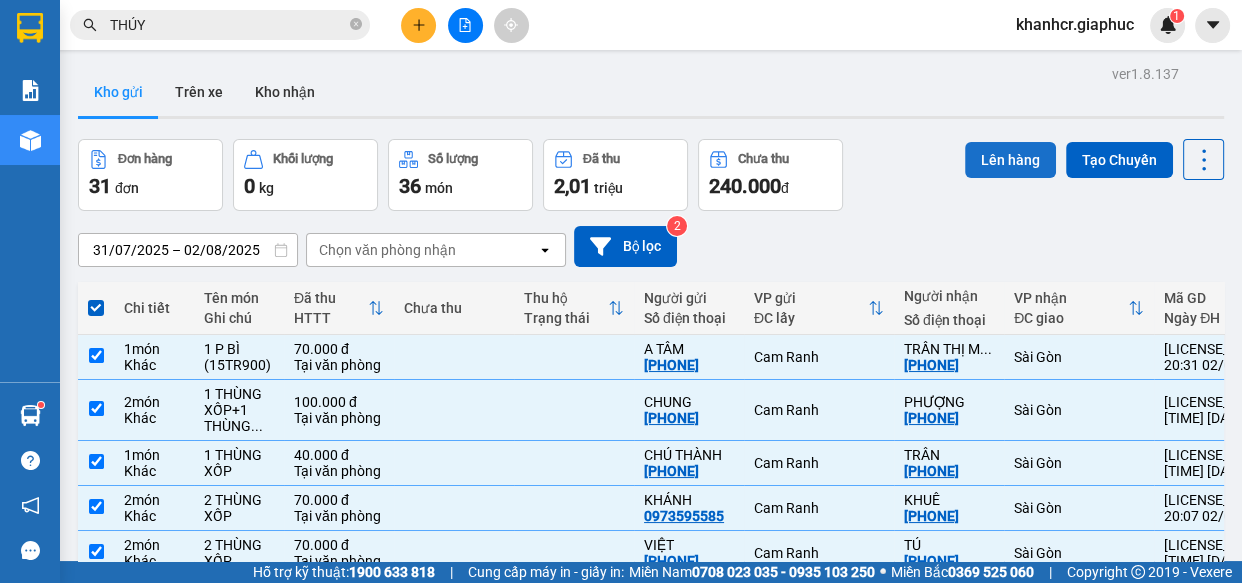 click on "Lên hàng" at bounding box center (1010, 160) 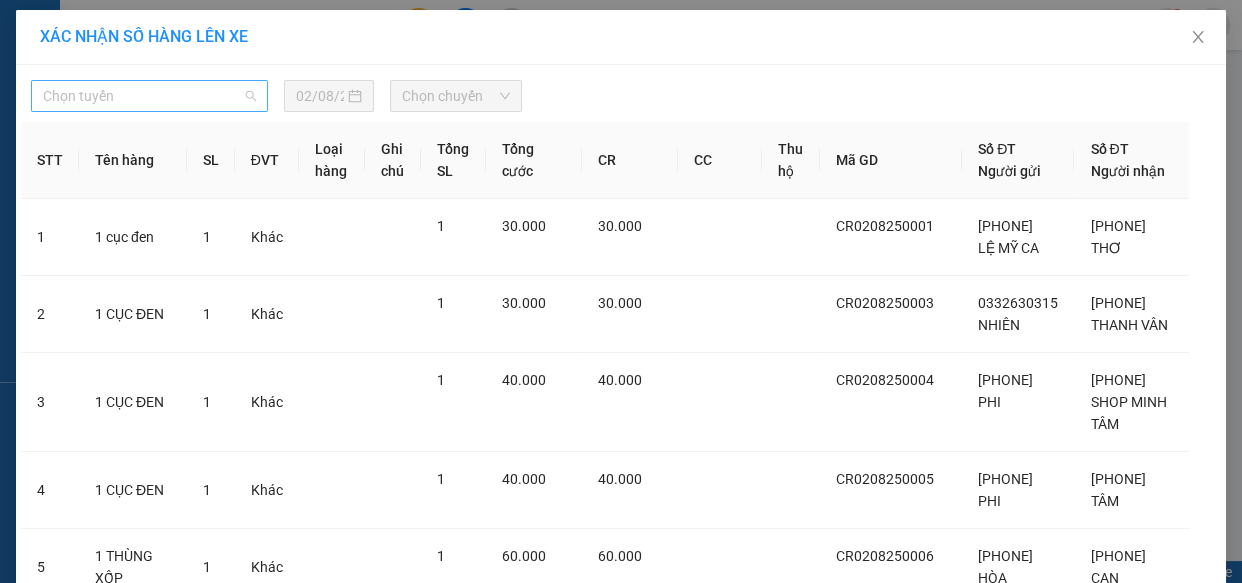 click on "Chọn tuyến" at bounding box center [149, 96] 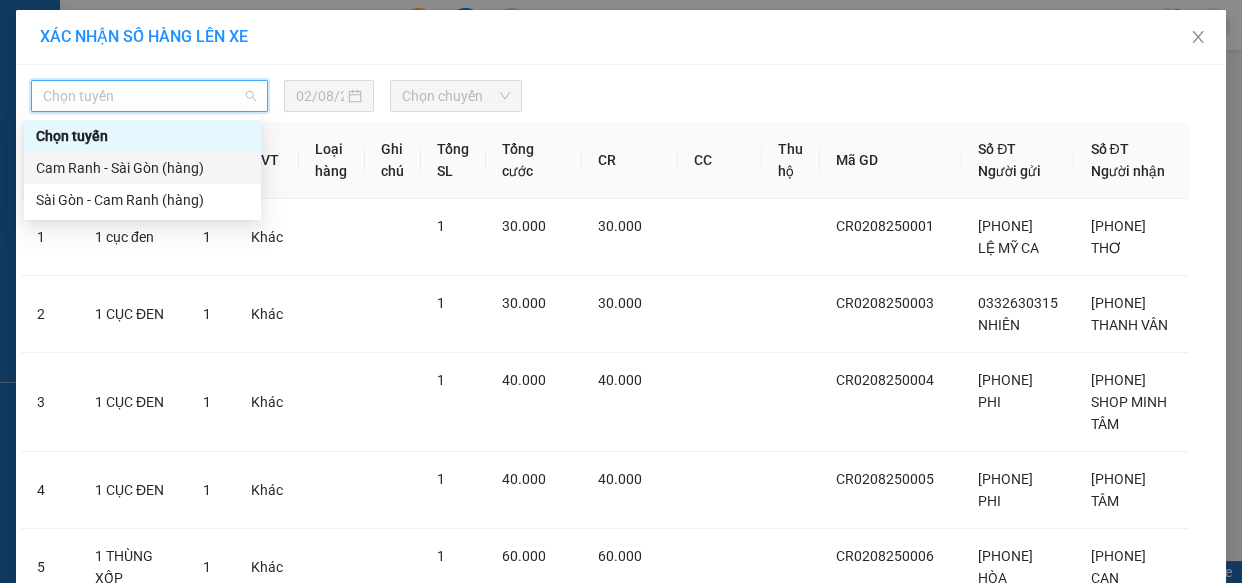 drag, startPoint x: 173, startPoint y: 170, endPoint x: 211, endPoint y: 158, distance: 39.849716 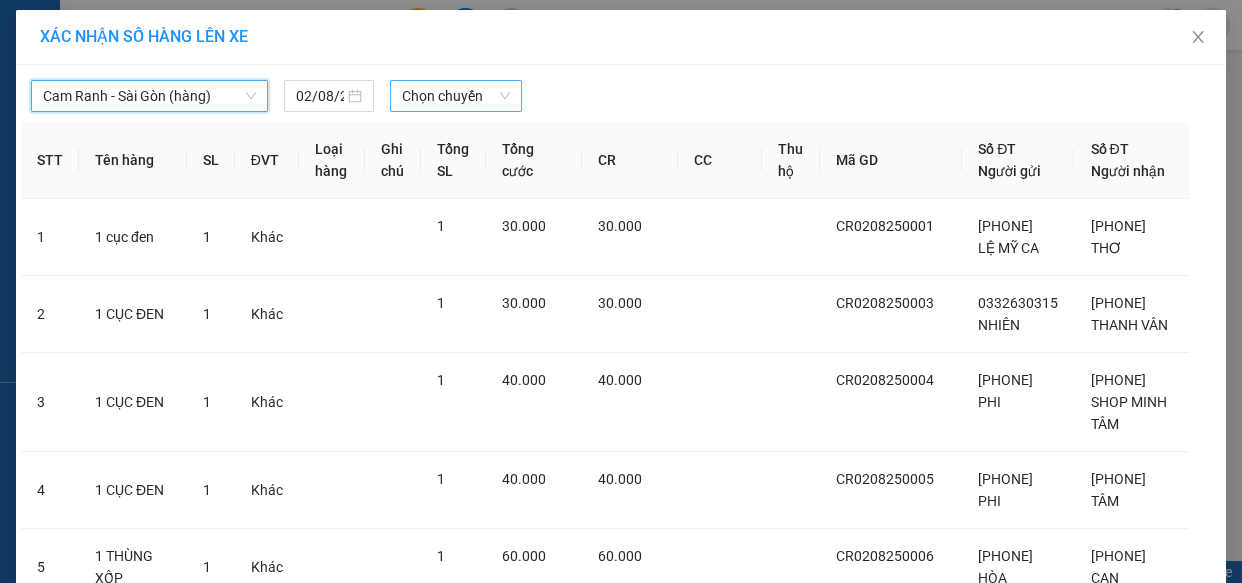 click on "Chọn chuyến" at bounding box center (456, 96) 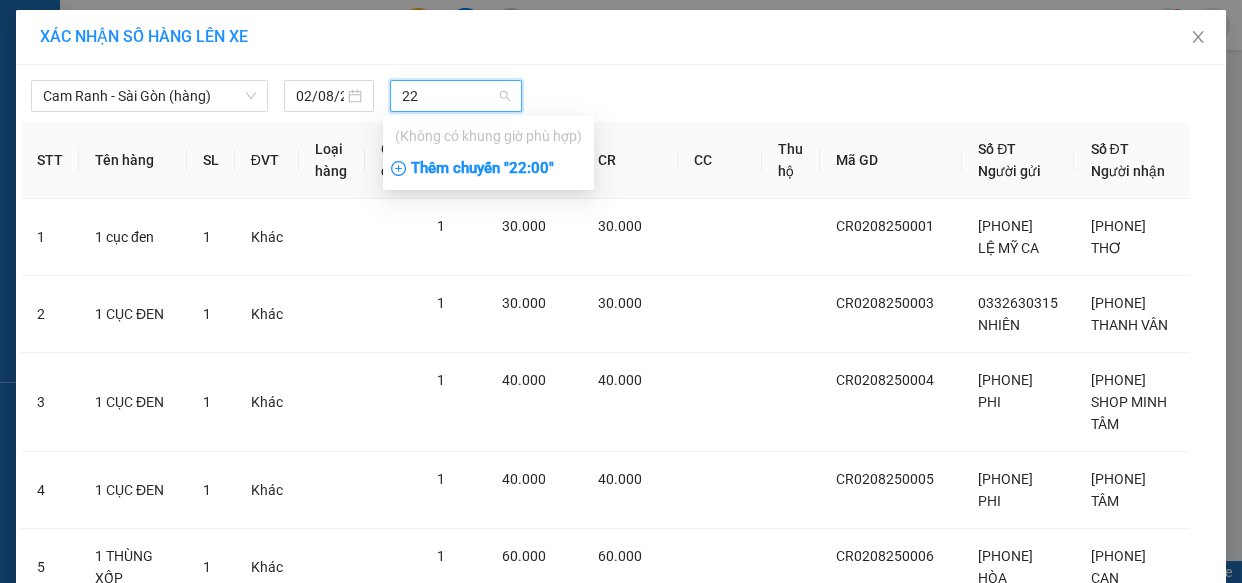 type on "22" 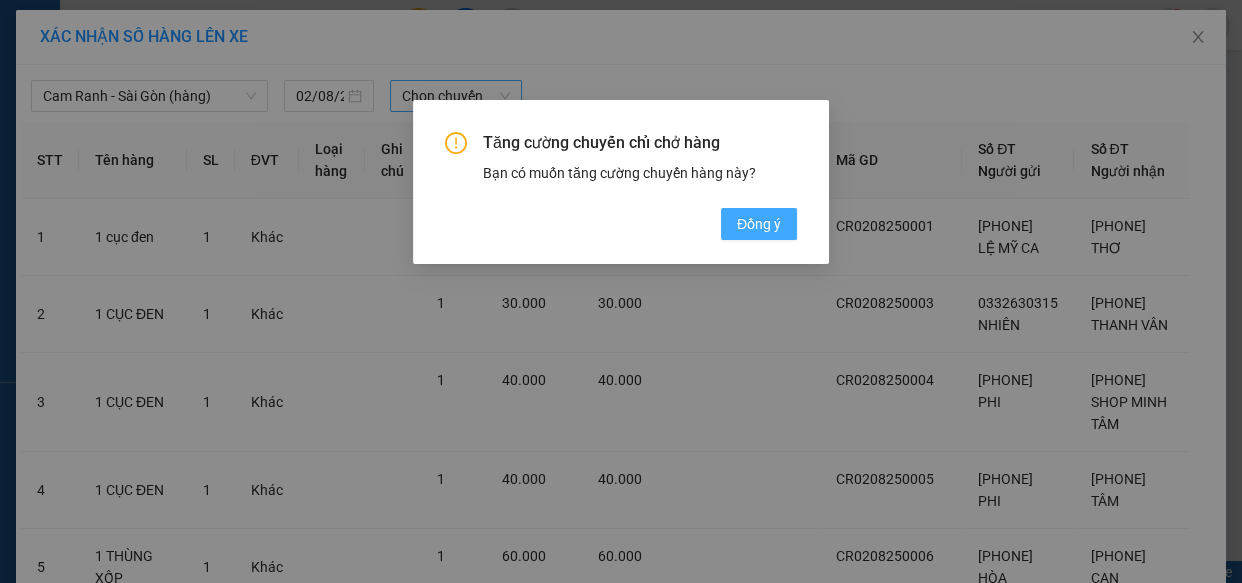 click on "Đồng ý" at bounding box center (759, 224) 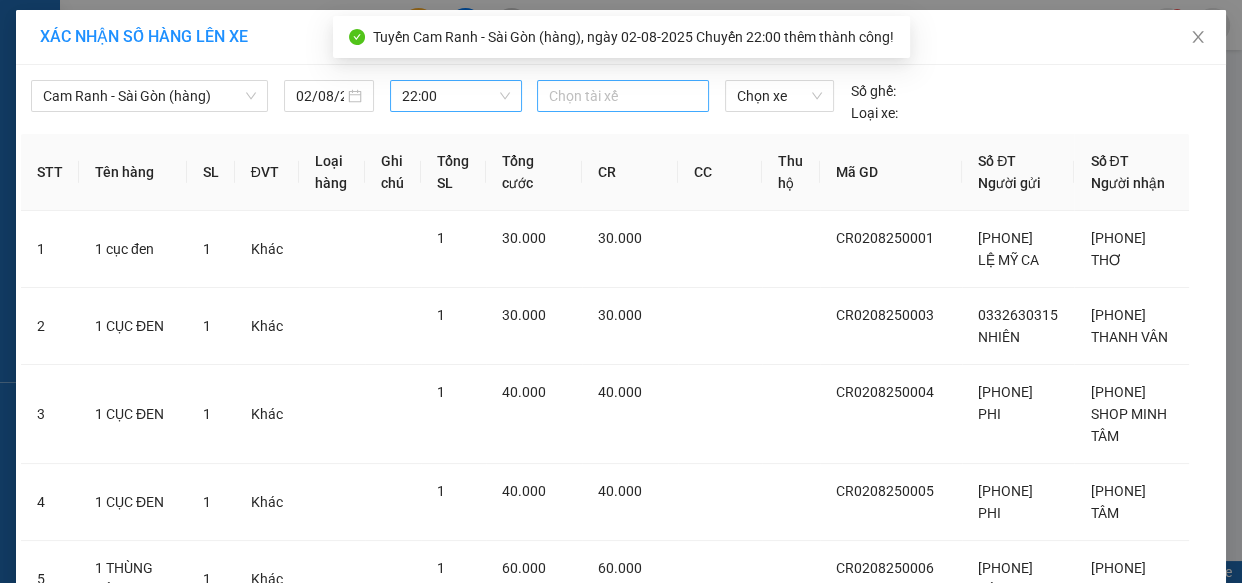 click at bounding box center (623, 96) 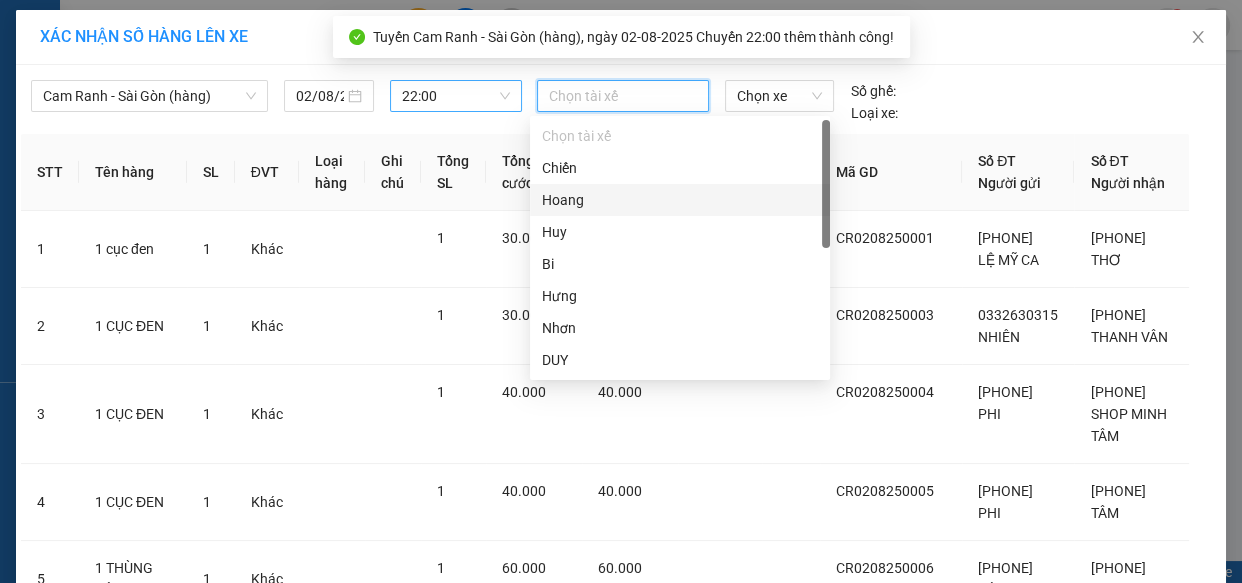 click on "Hoang" at bounding box center [680, 200] 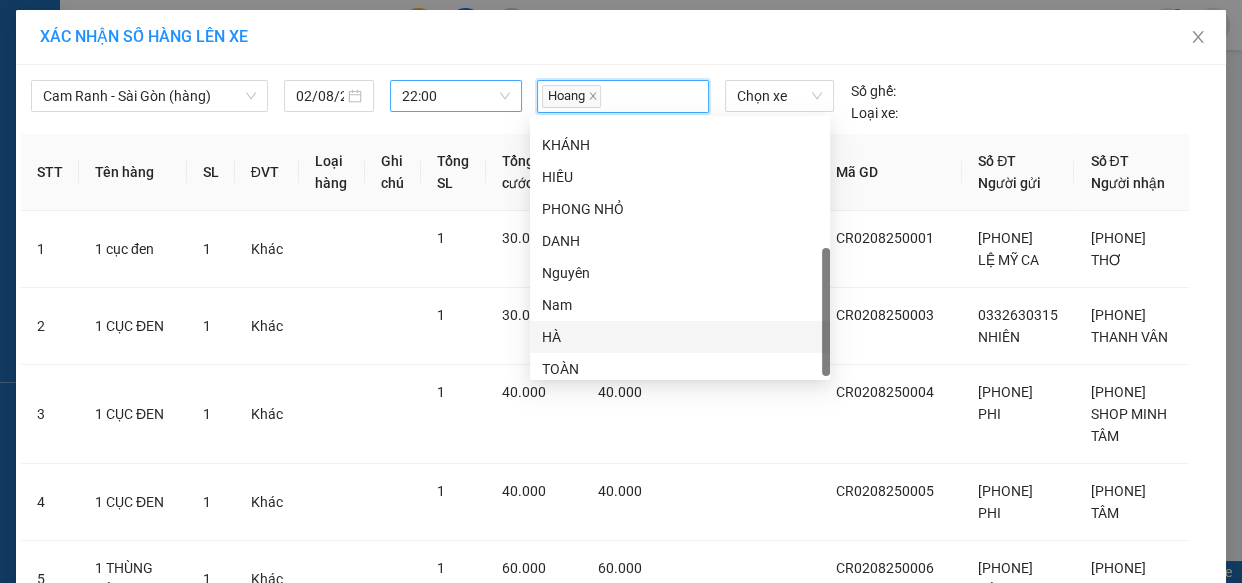 scroll, scrollTop: 351, scrollLeft: 0, axis: vertical 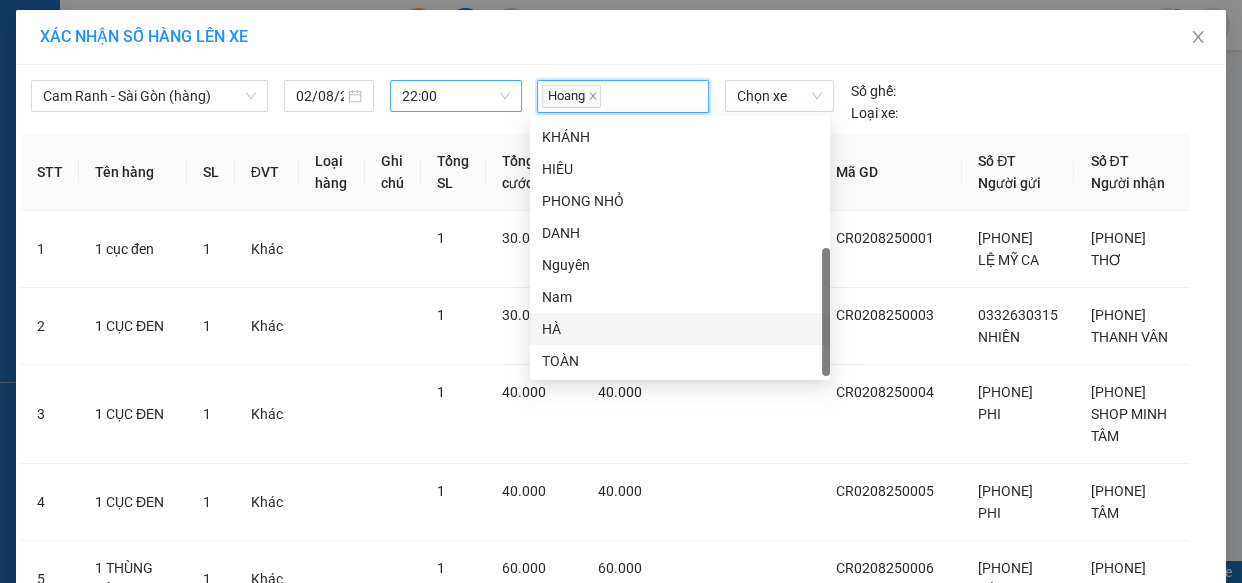 click on "HÀ" at bounding box center [680, 329] 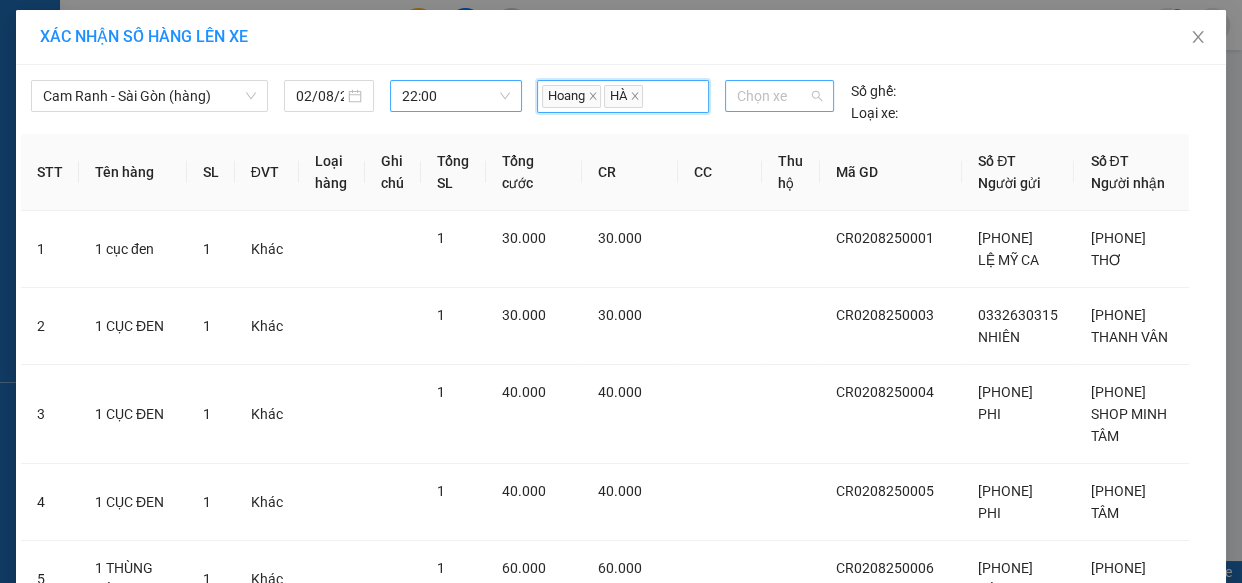 click on "Chọn xe" at bounding box center [779, 96] 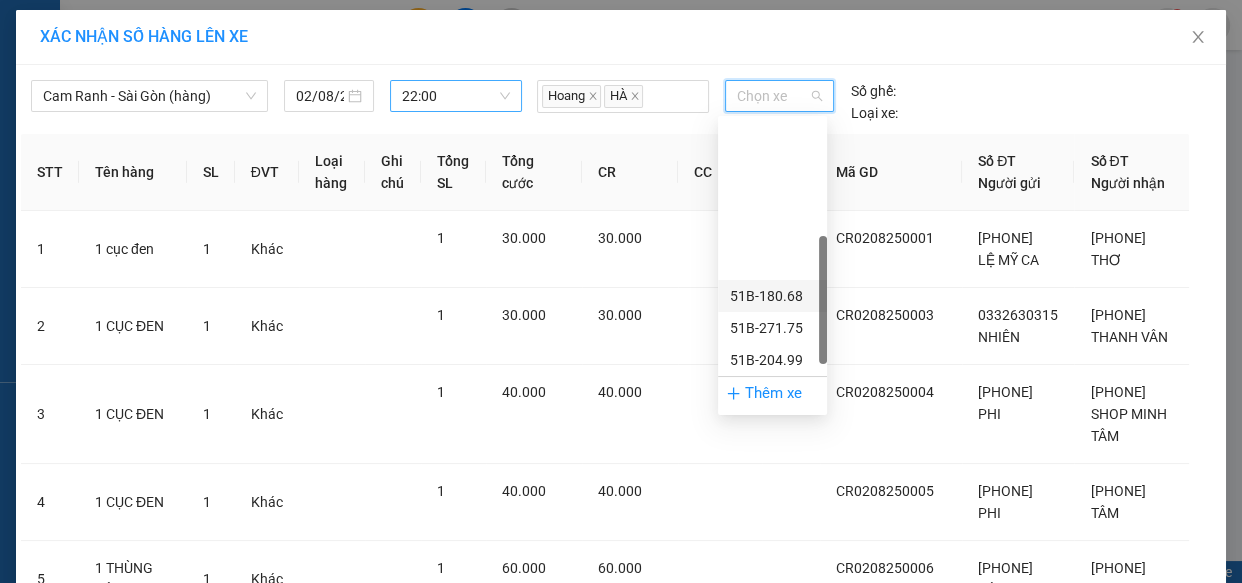scroll, scrollTop: 181, scrollLeft: 0, axis: vertical 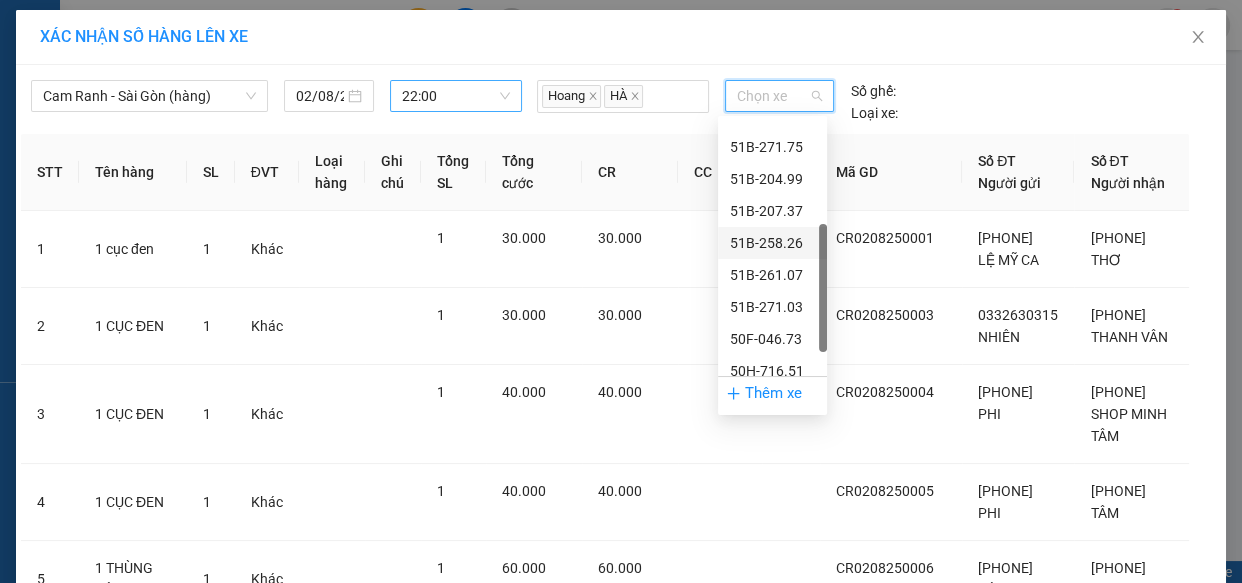 click on "51B-258.26" at bounding box center (772, 243) 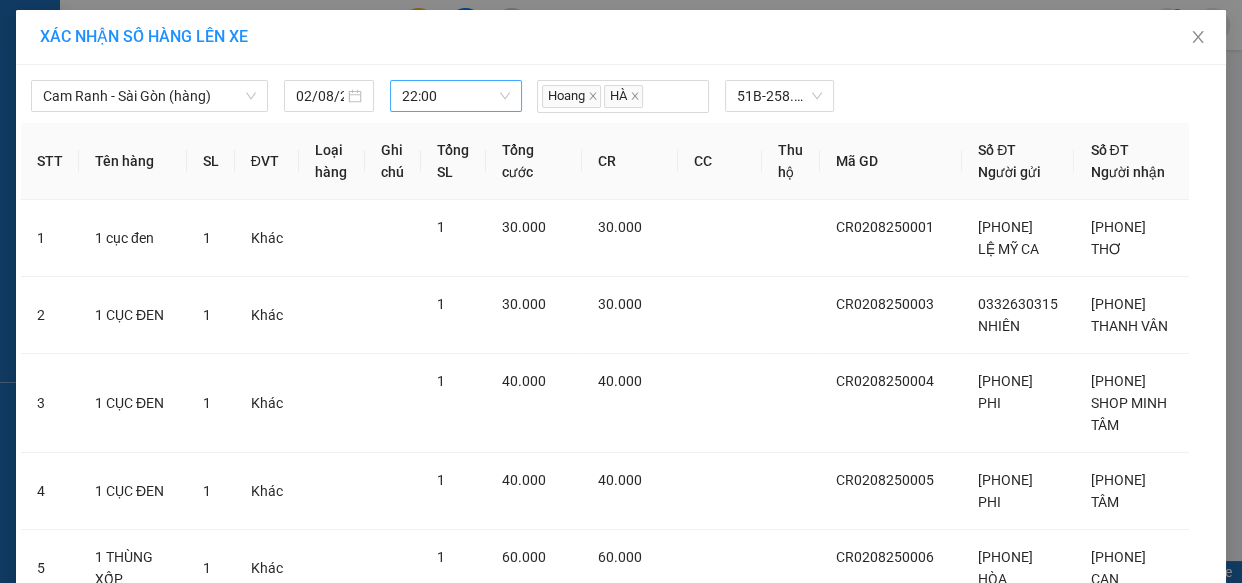 scroll, scrollTop: 2278, scrollLeft: 0, axis: vertical 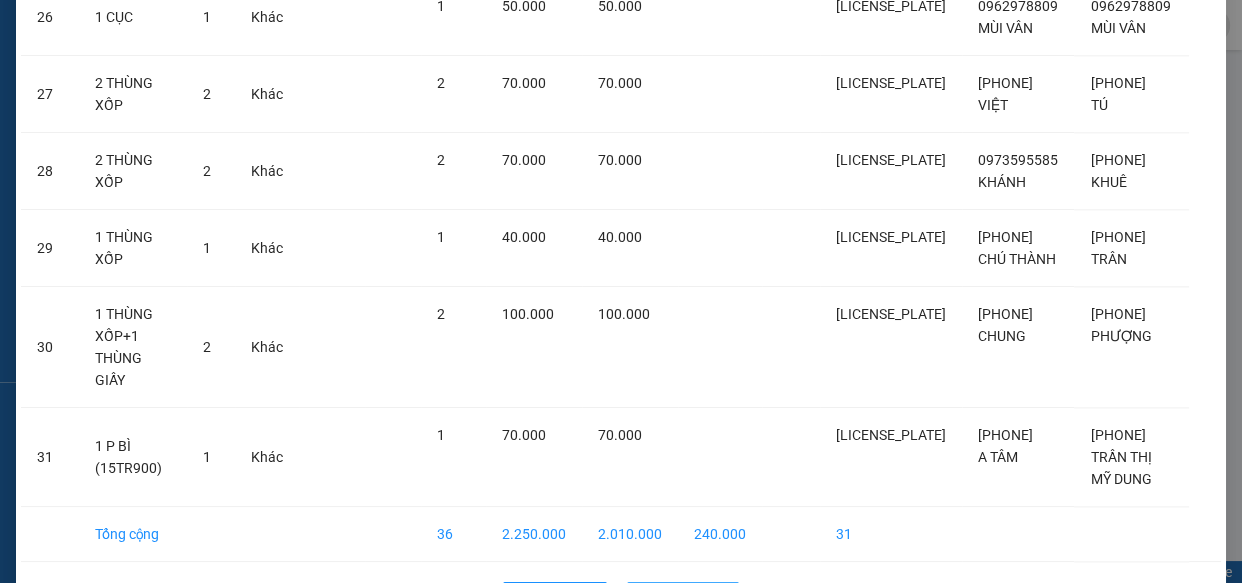 click on "Lên hàng" at bounding box center (694, 598) 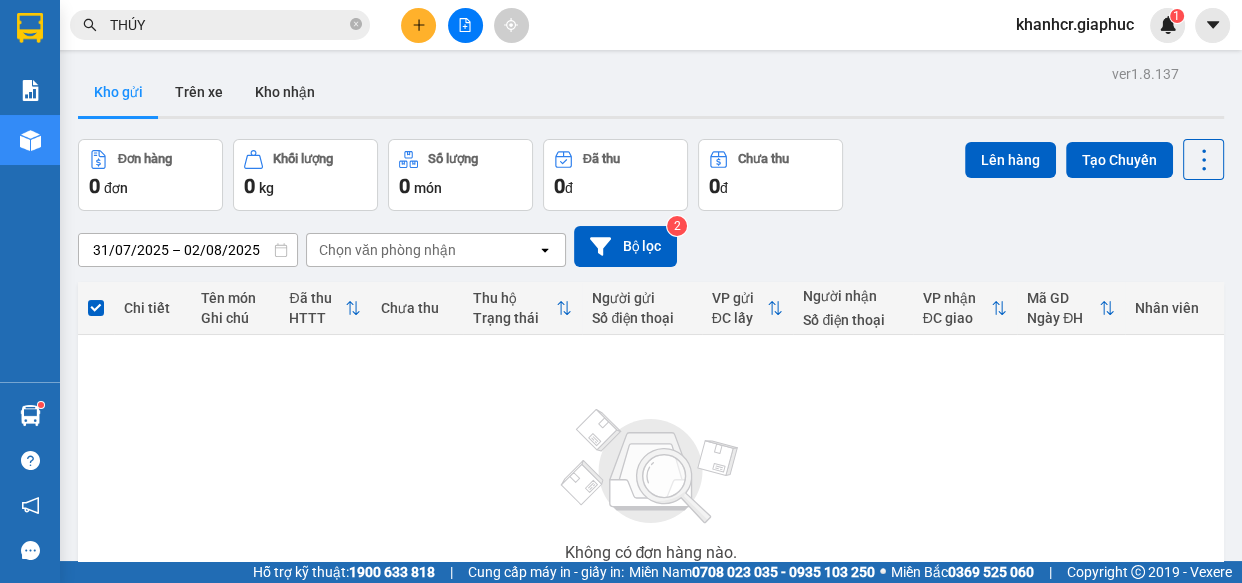 click at bounding box center [465, 25] 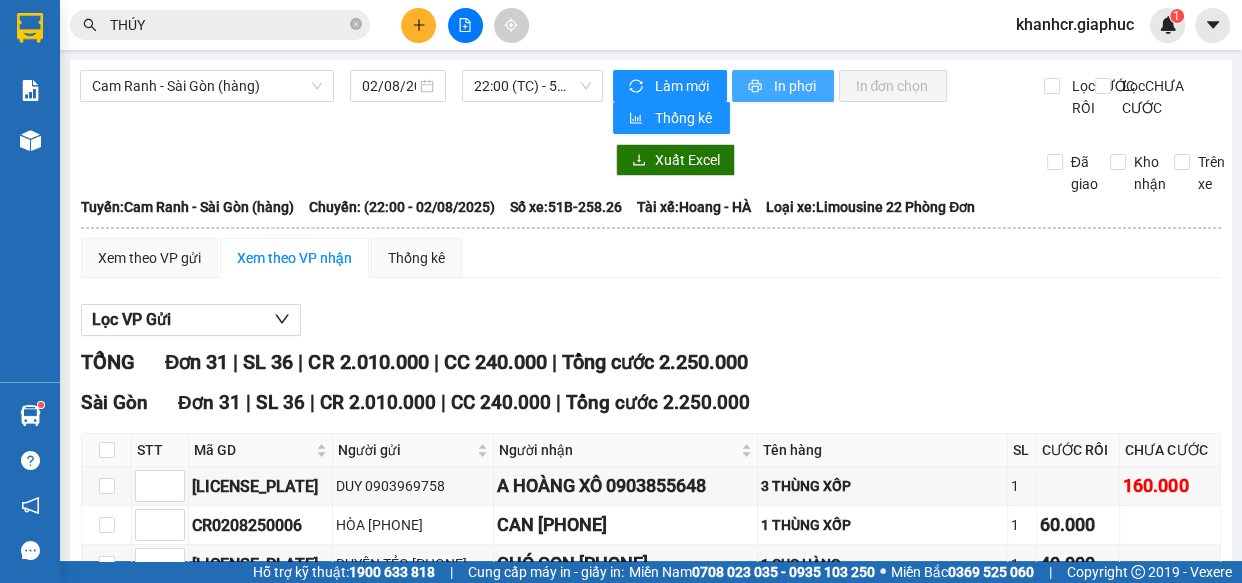 click at bounding box center [756, 87] 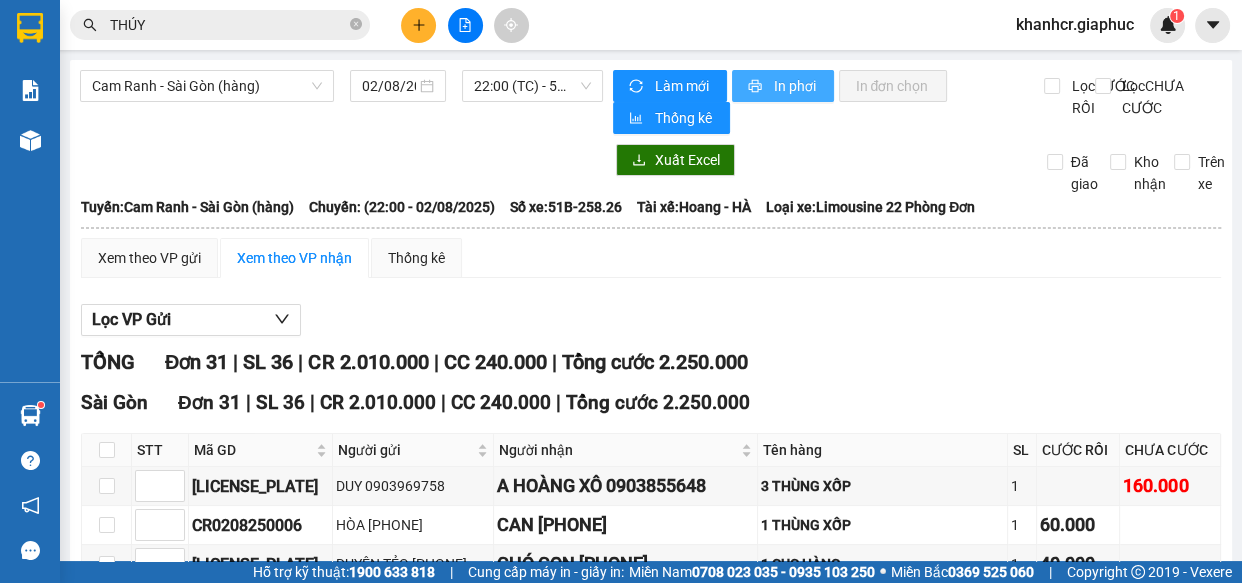scroll, scrollTop: 0, scrollLeft: 0, axis: both 